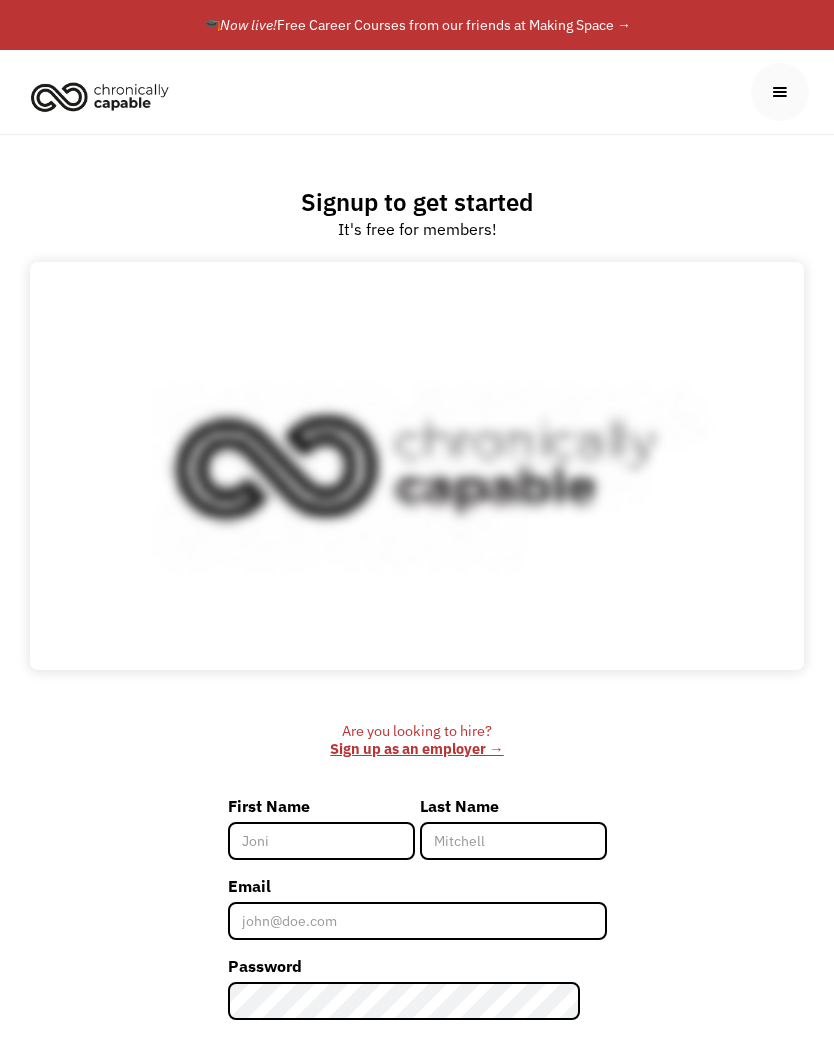 scroll, scrollTop: 0, scrollLeft: 0, axis: both 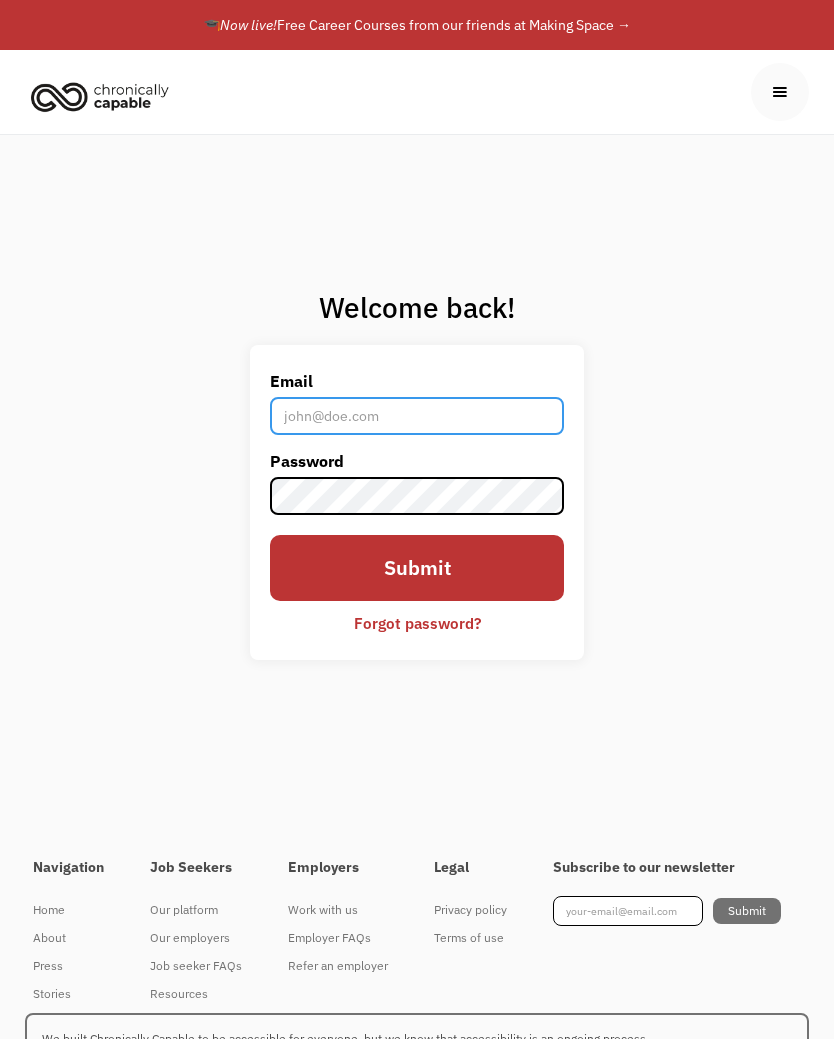 type on "[USERNAME]@example.com" 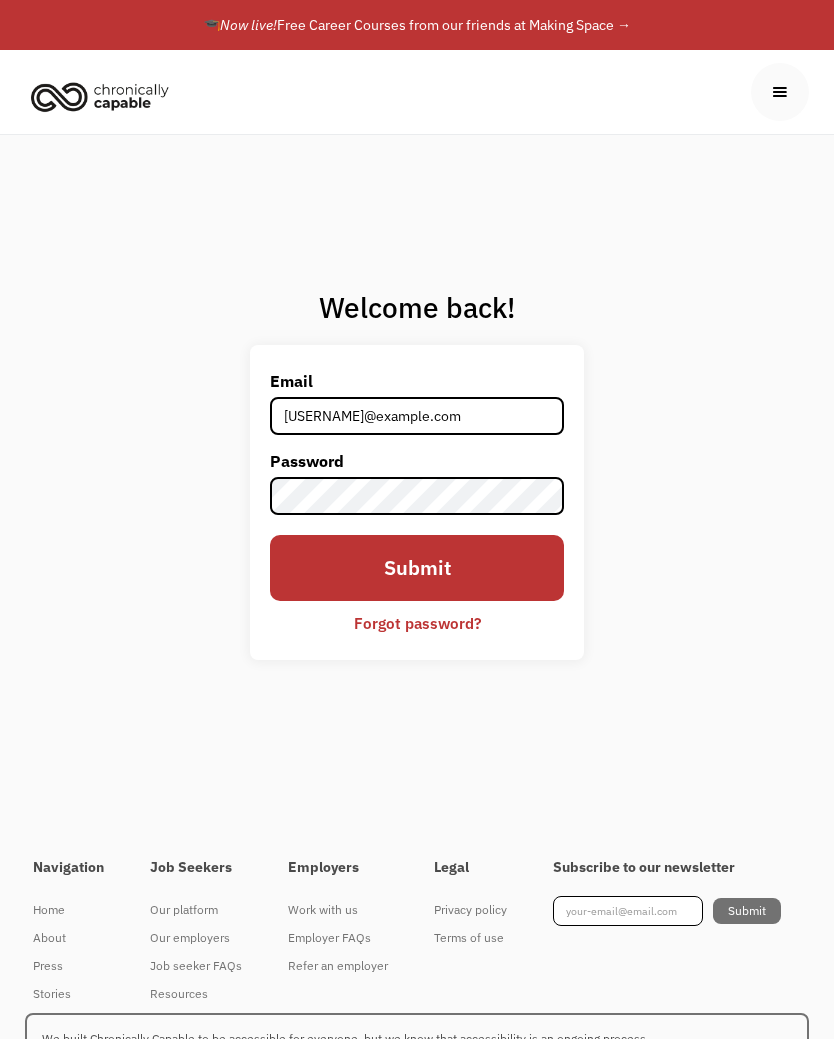 click on "Submit" at bounding box center [417, 568] 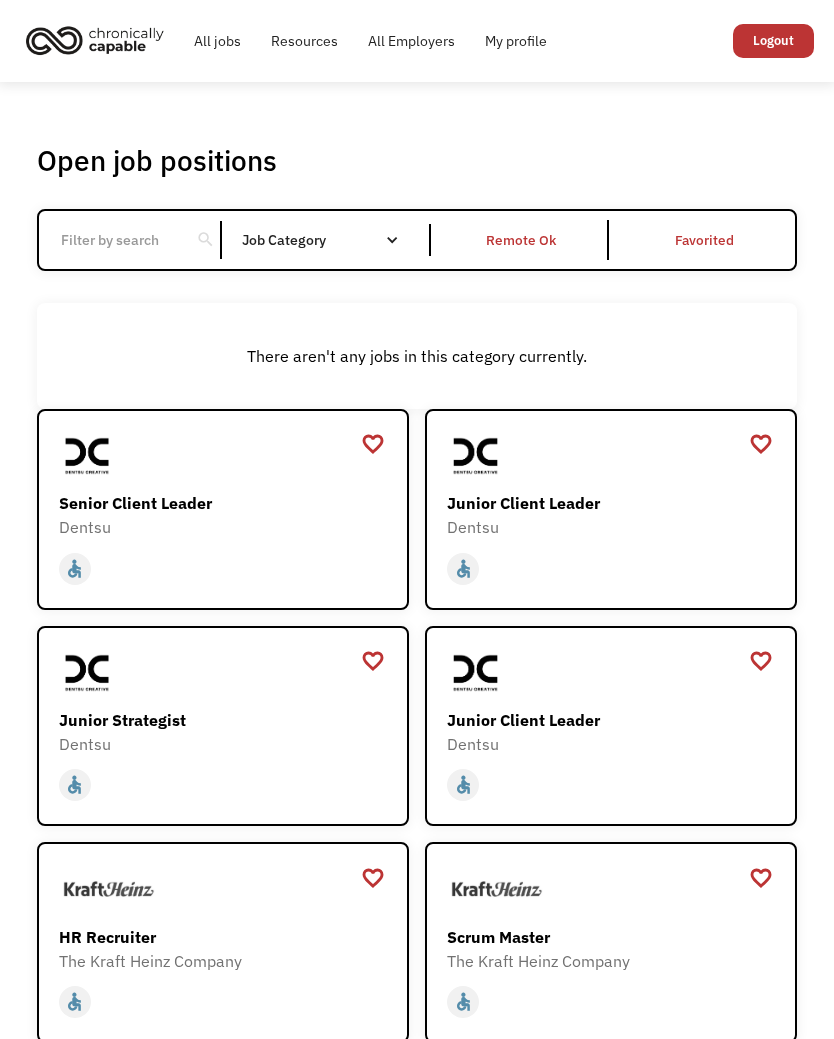 scroll, scrollTop: 0, scrollLeft: 0, axis: both 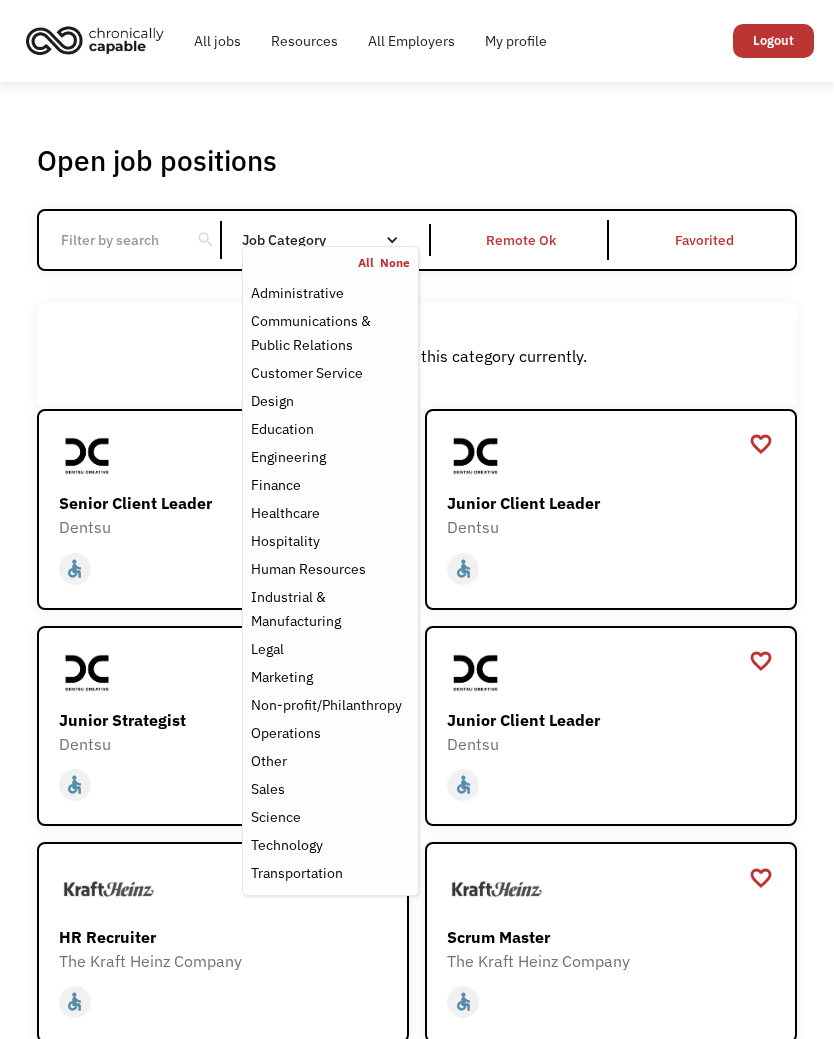 click on "Transportation" at bounding box center [297, 873] 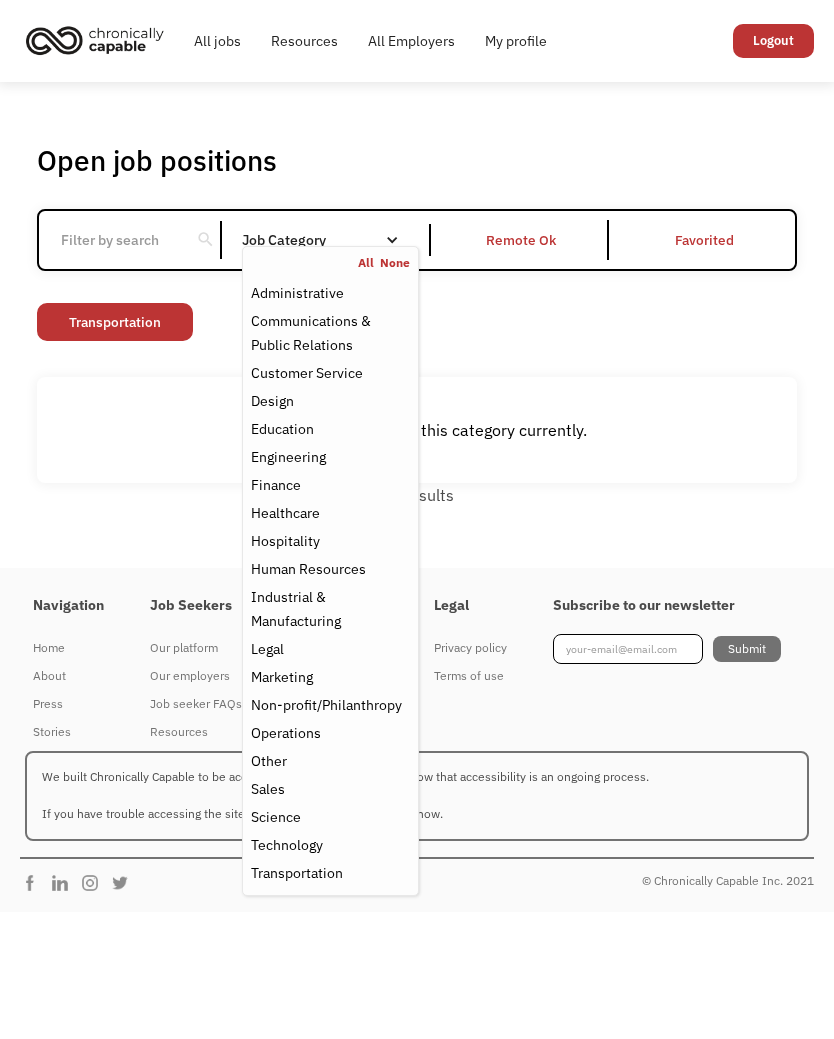 click on "Administrative" at bounding box center [297, 293] 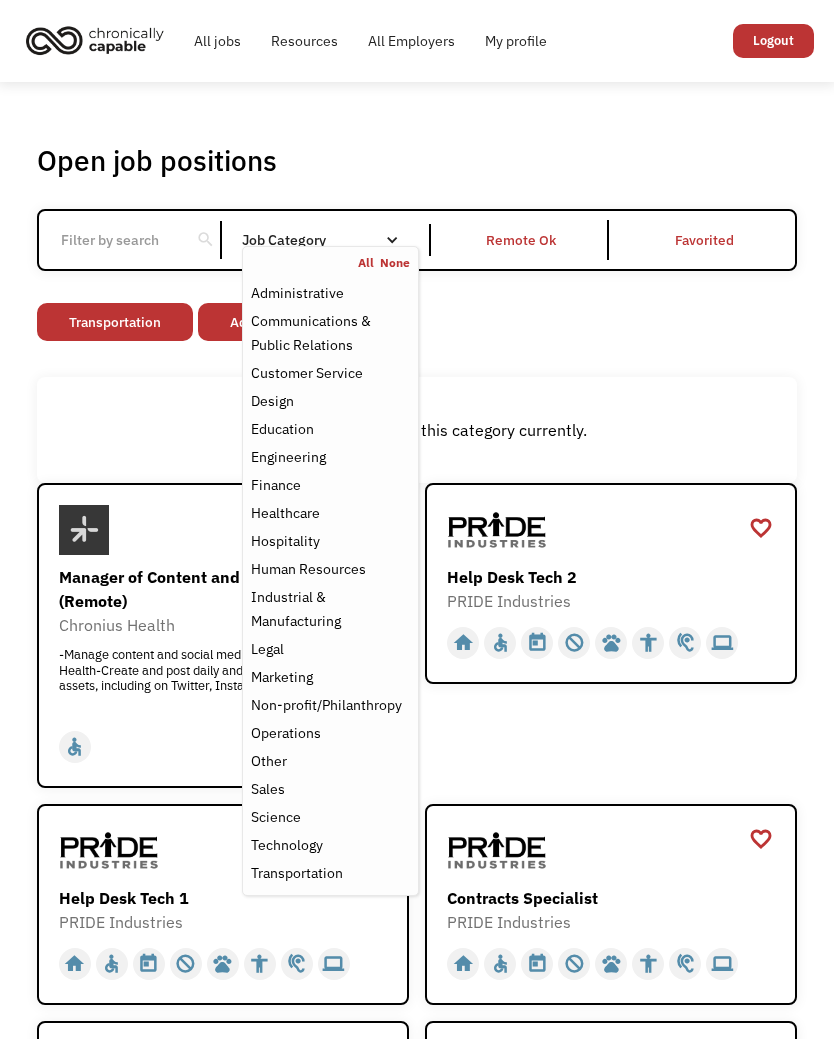 click on "Communications & Public Relations" at bounding box center (330, 333) 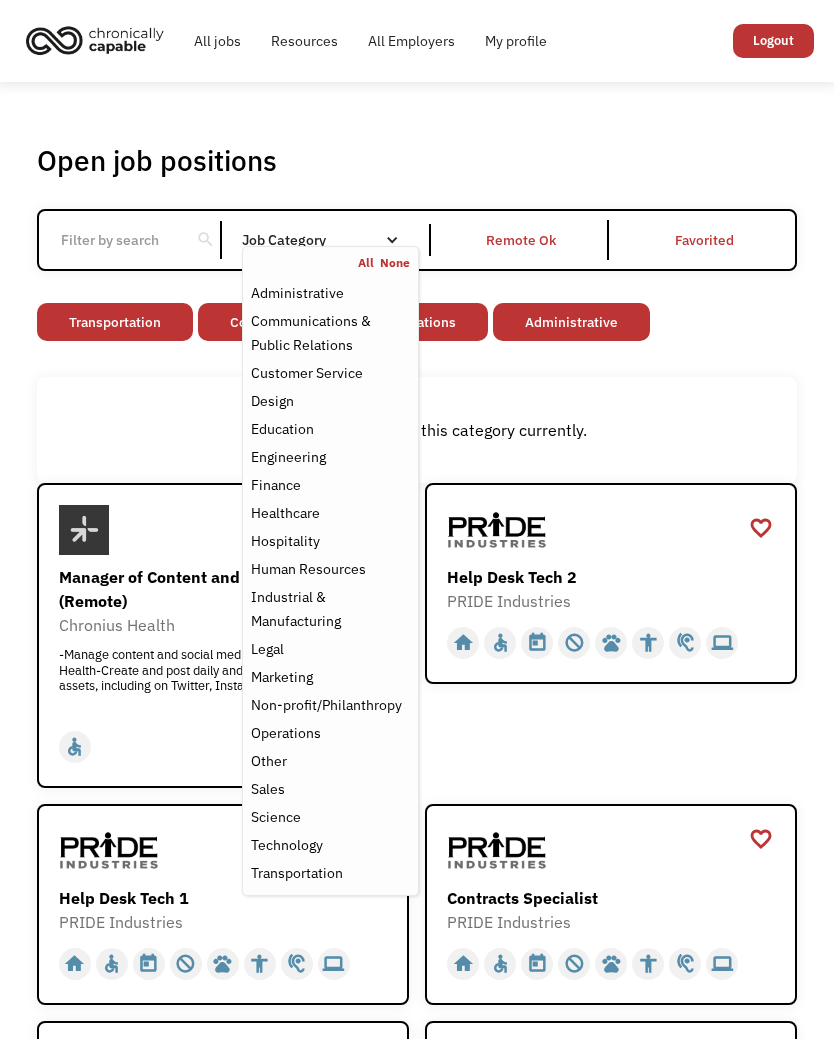click on "Customer Service" at bounding box center (330, 373) 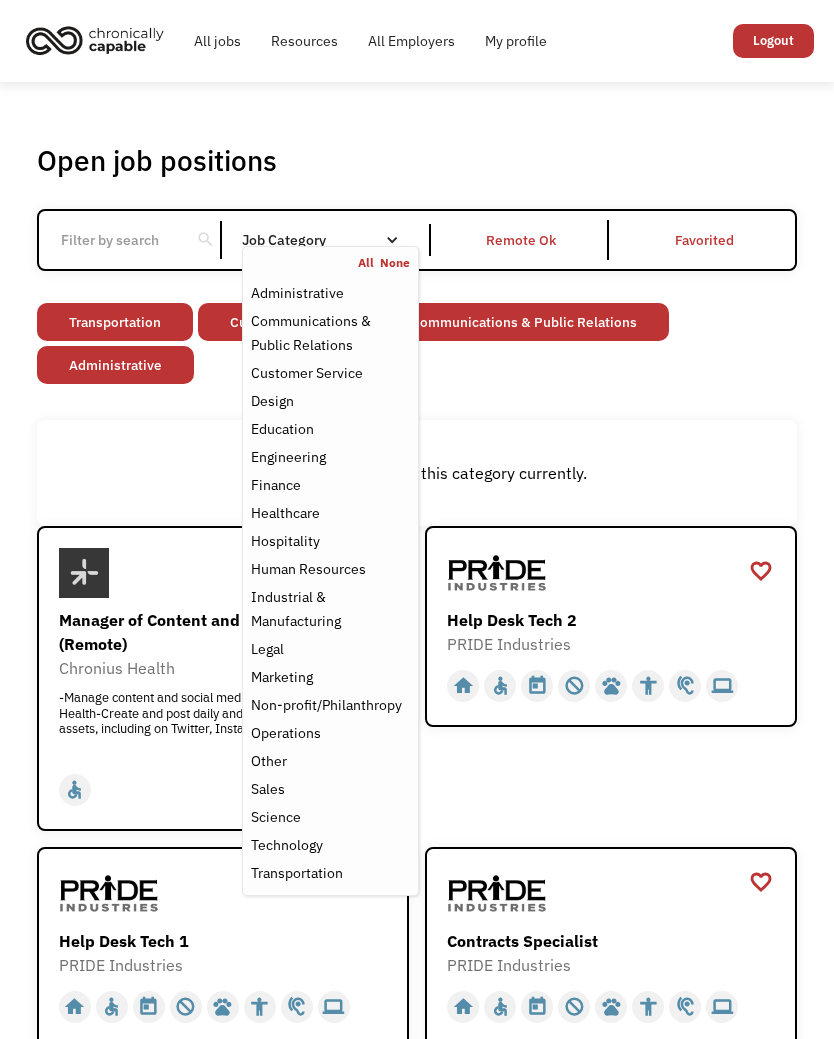 click on "Design" at bounding box center (330, 401) 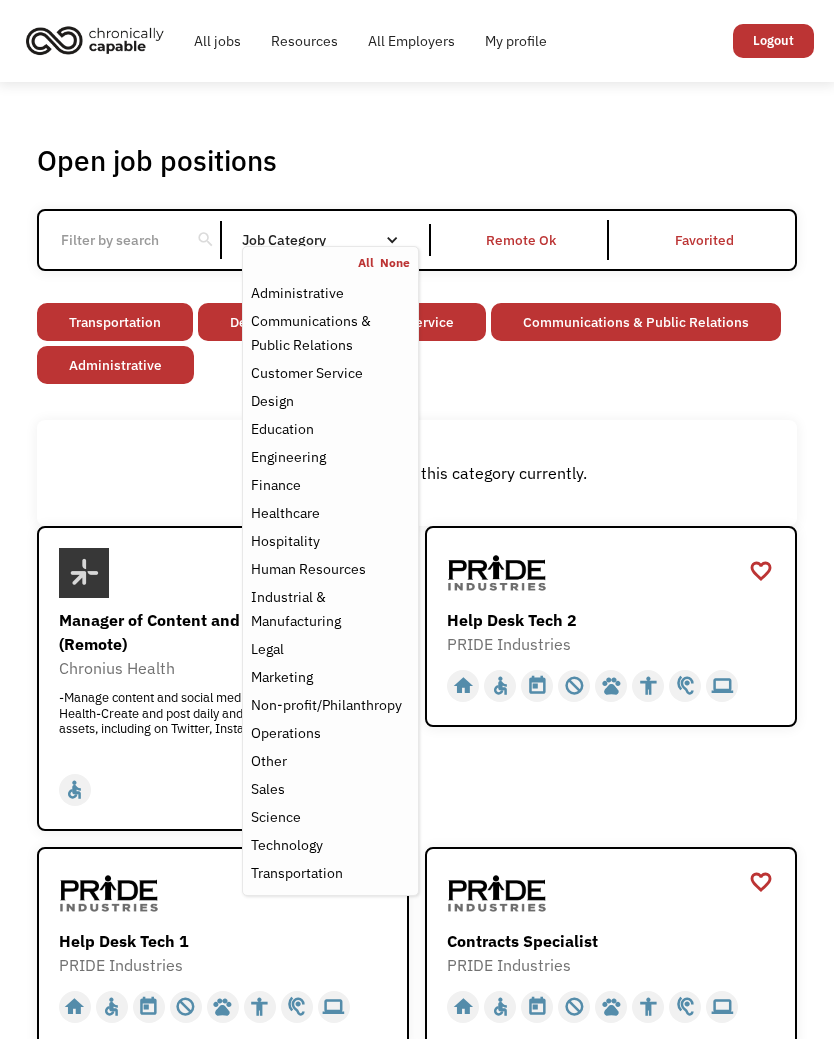 click on "Education" at bounding box center (330, 429) 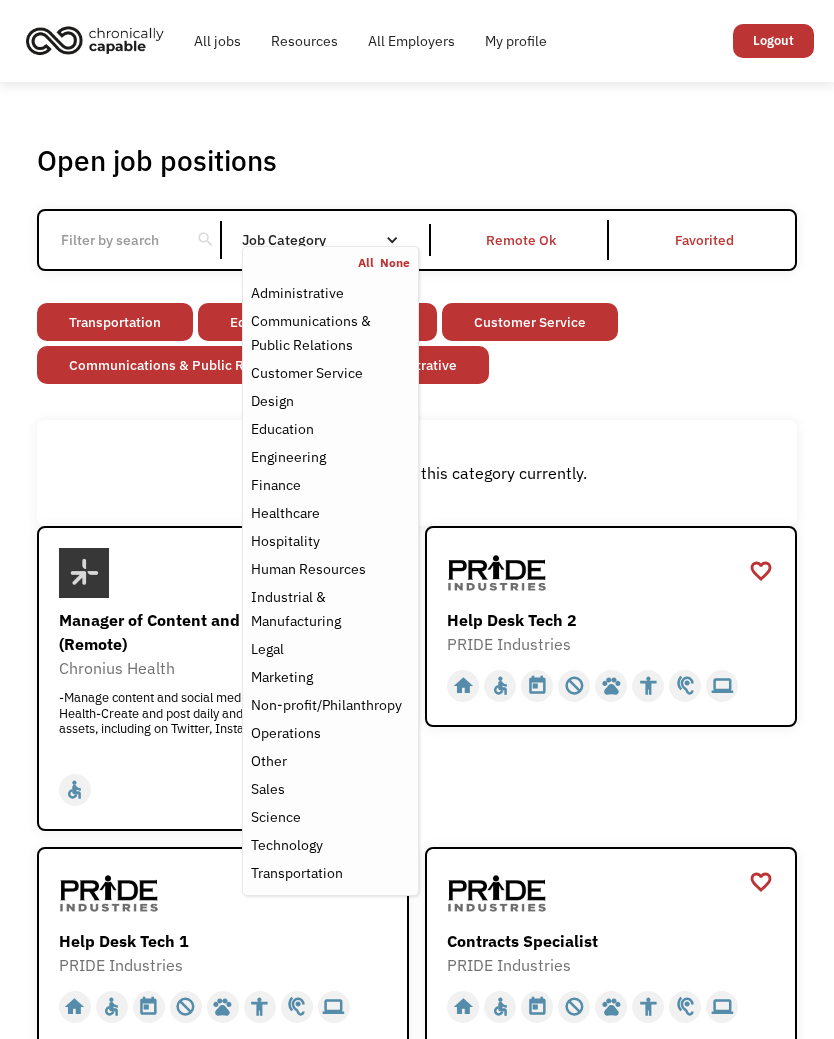 click on "Hospitality" at bounding box center (330, 541) 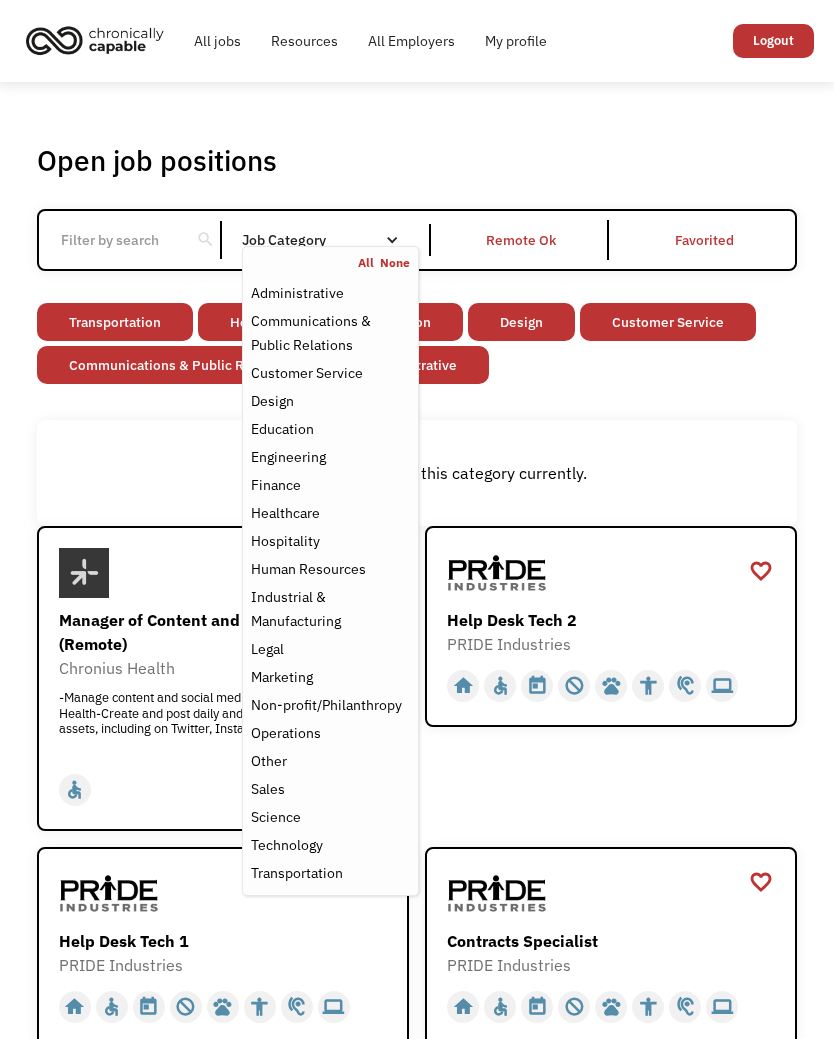click on "Human Resources" at bounding box center [330, 569] 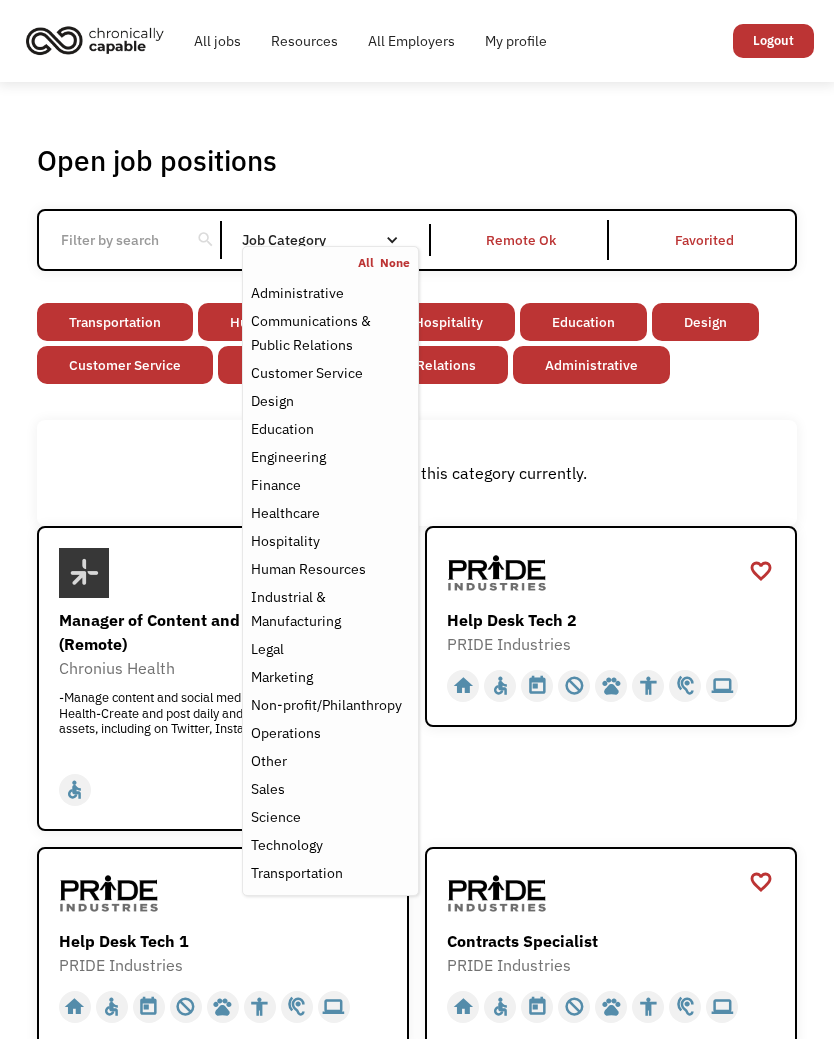 click on "Open job positions You have  X  liked items Search search Filter by category Administration Communications & Public Relations Customer Service Design Education Engineering Finance Healthcare Hospitality Human Resources Industrial & Manufacturing Legal Marketing Operations Sales Science Technology Transportation Other Job Category All None Administrative Communications & Public Relations Customer Service Design Education Engineering Finance Healthcare Hospitality Human Resources Industrial & Manufacturing Legal Marketing Non-profit/Philanthropy Operations Other Sales Science Technology Transportation Filter by type Full-time Part-time Remote Ok Favorited Favorited Thank you! Your submission has been received! Oops! Something went wrong while submitting the form. Non-profit/Philanthropy Other Transportation Technology Science Sales Operations Marketing Legal Industrial & Manufacturing Human Resources Hospitality Healthcare Finance Engineering Education Design Customer Service Communications & Public Relations" at bounding box center (417, 2608) 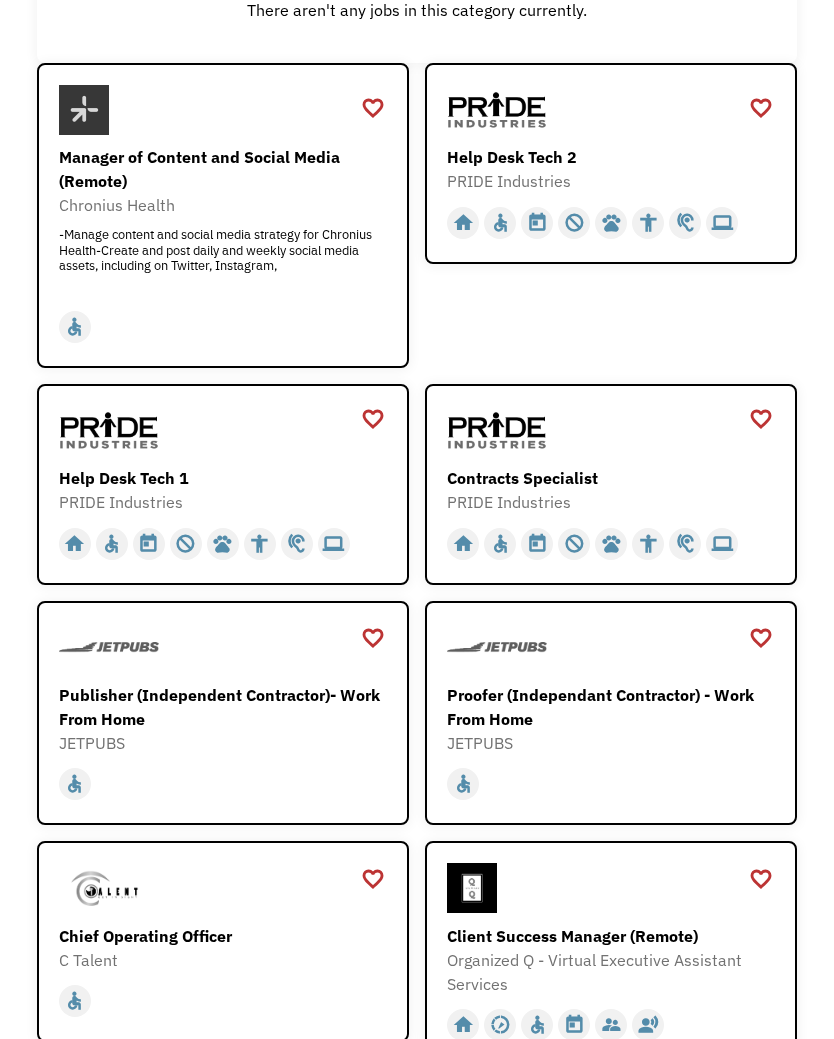 scroll, scrollTop: 463, scrollLeft: 0, axis: vertical 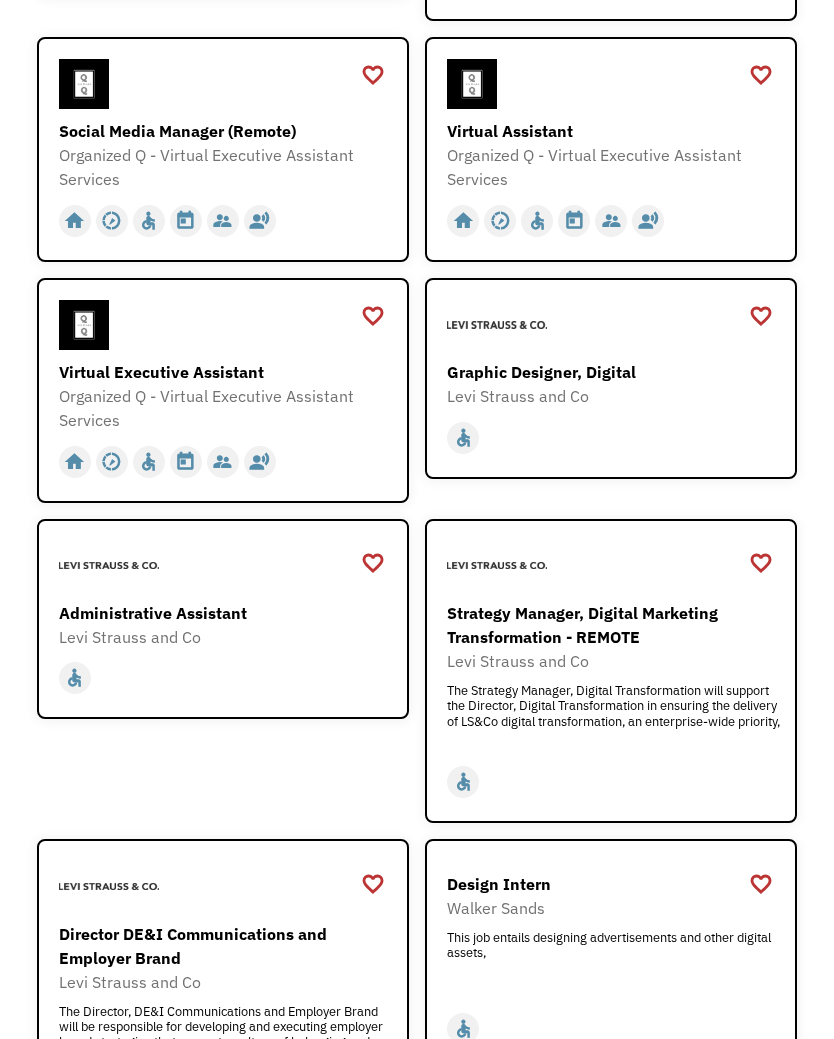 click on "Administrative Assistant" at bounding box center (225, 613) 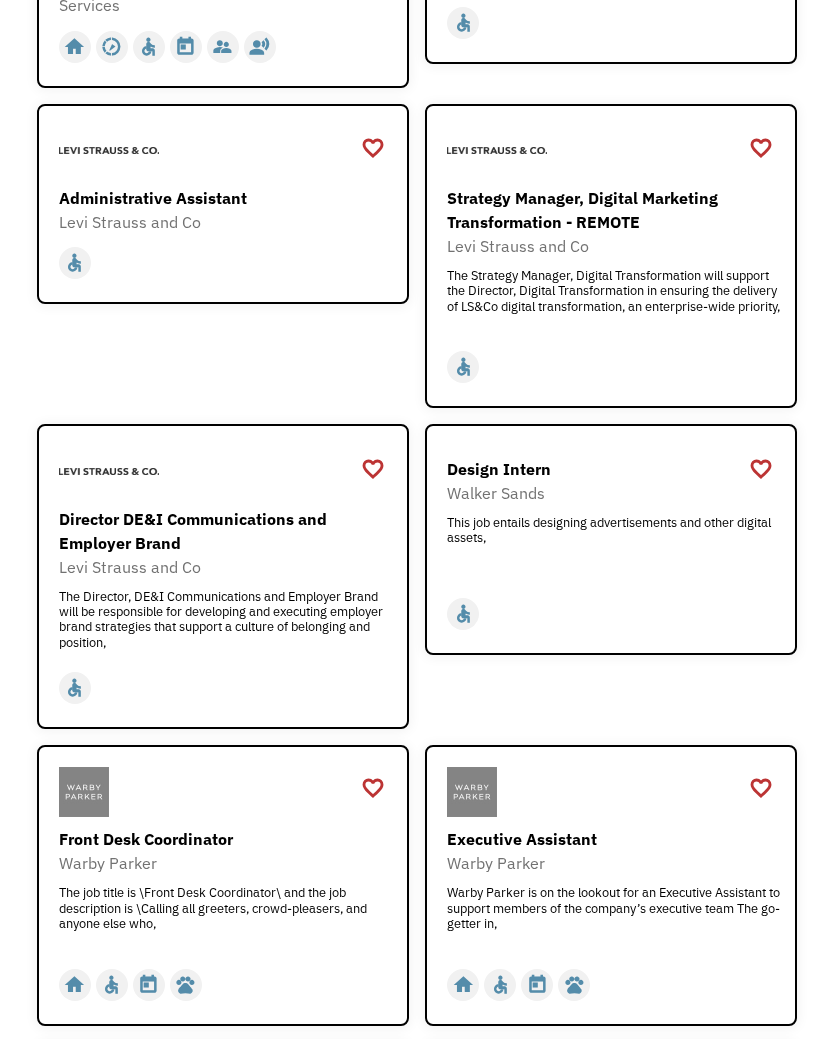 scroll, scrollTop: 1923, scrollLeft: 0, axis: vertical 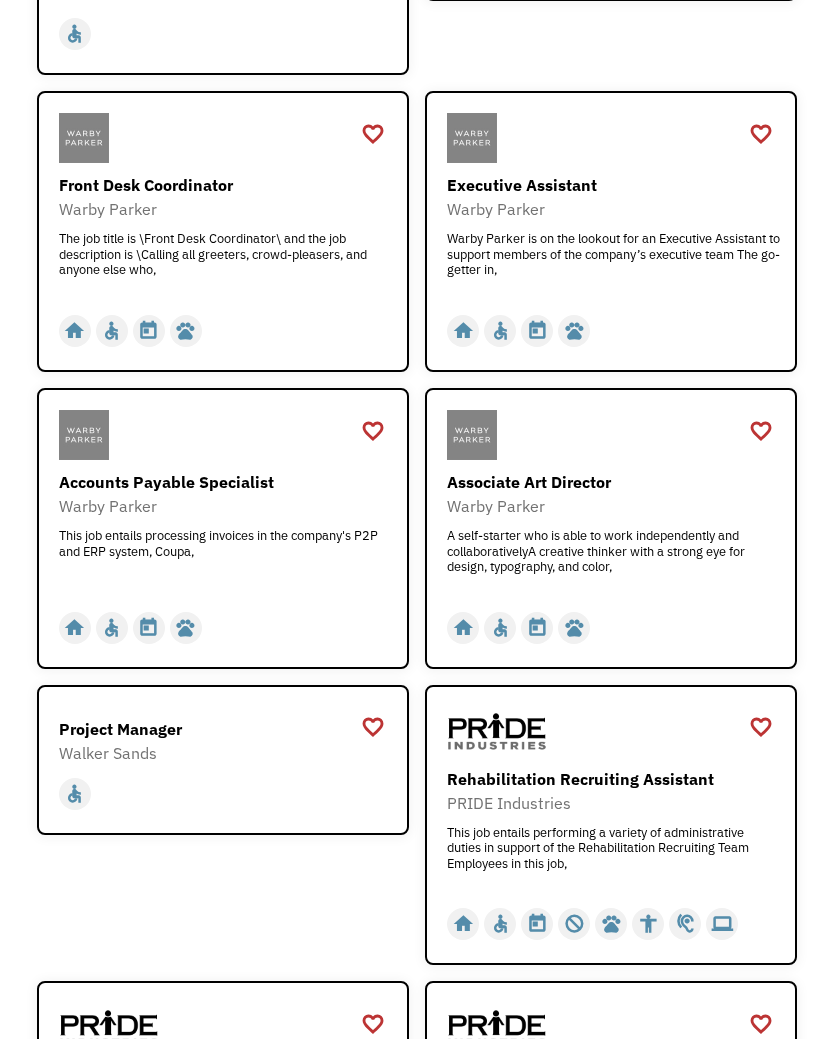 click on "Associate Art Director" at bounding box center [613, 482] 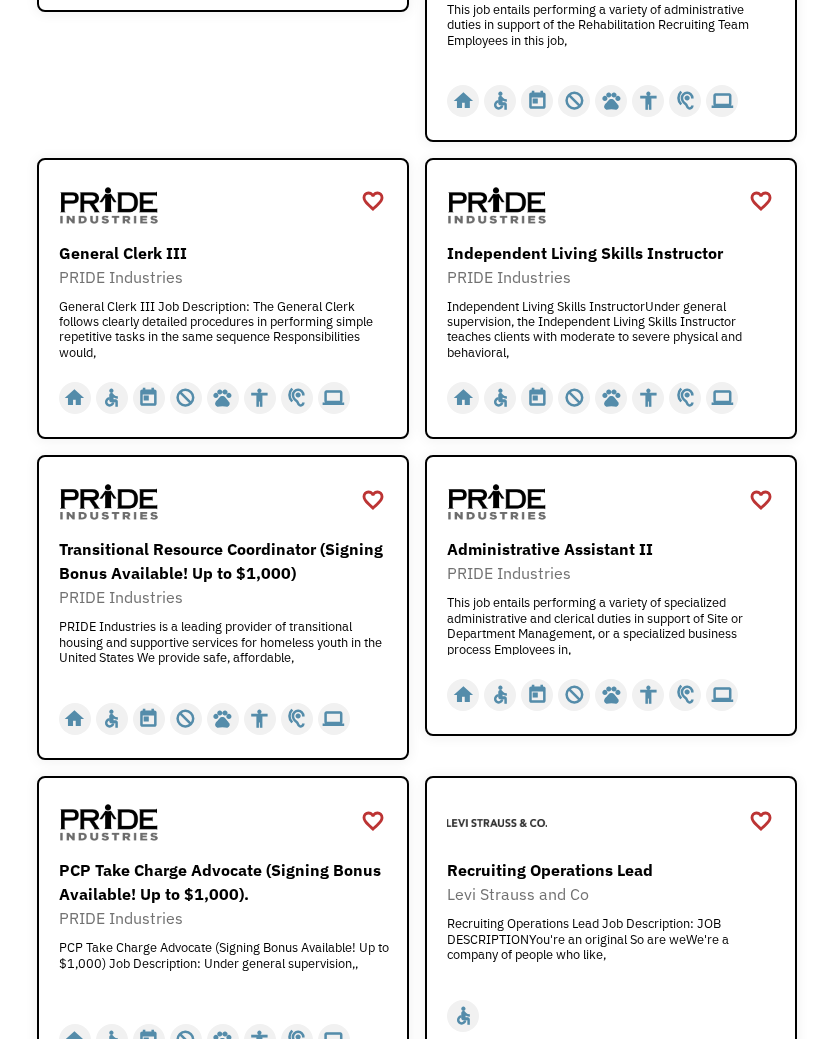scroll, scrollTop: 3400, scrollLeft: 0, axis: vertical 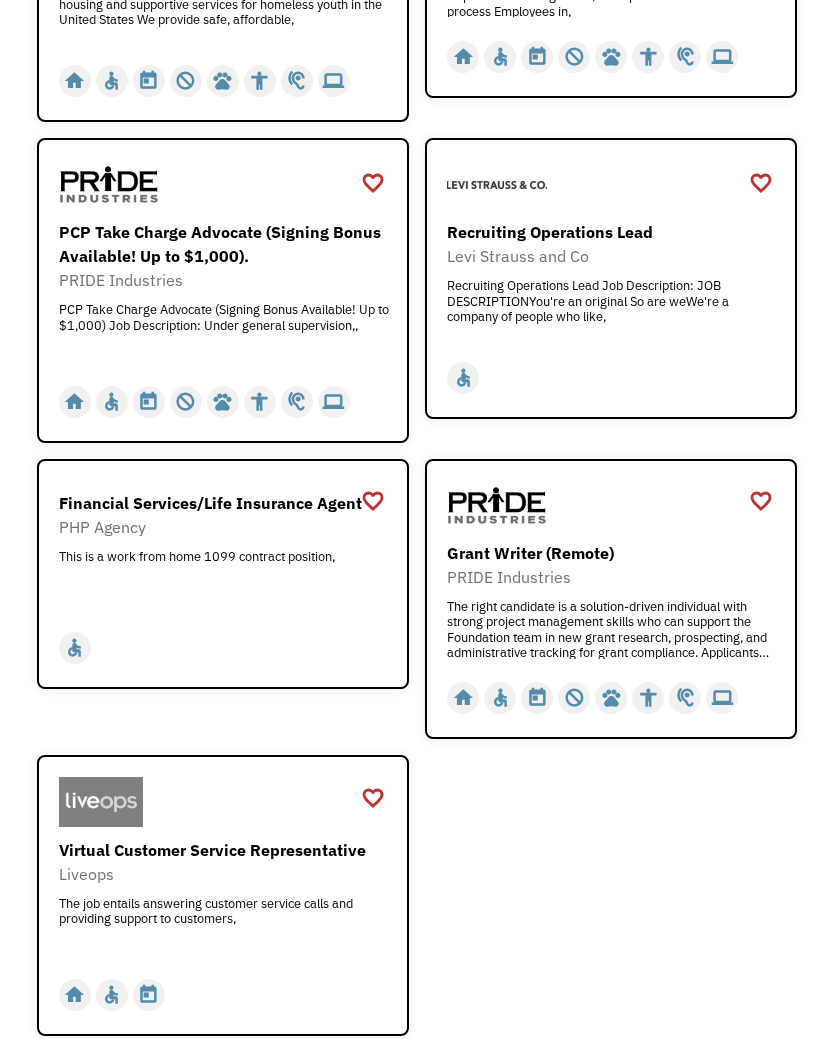 click on "Virtual Customer Service Representative" at bounding box center (225, 850) 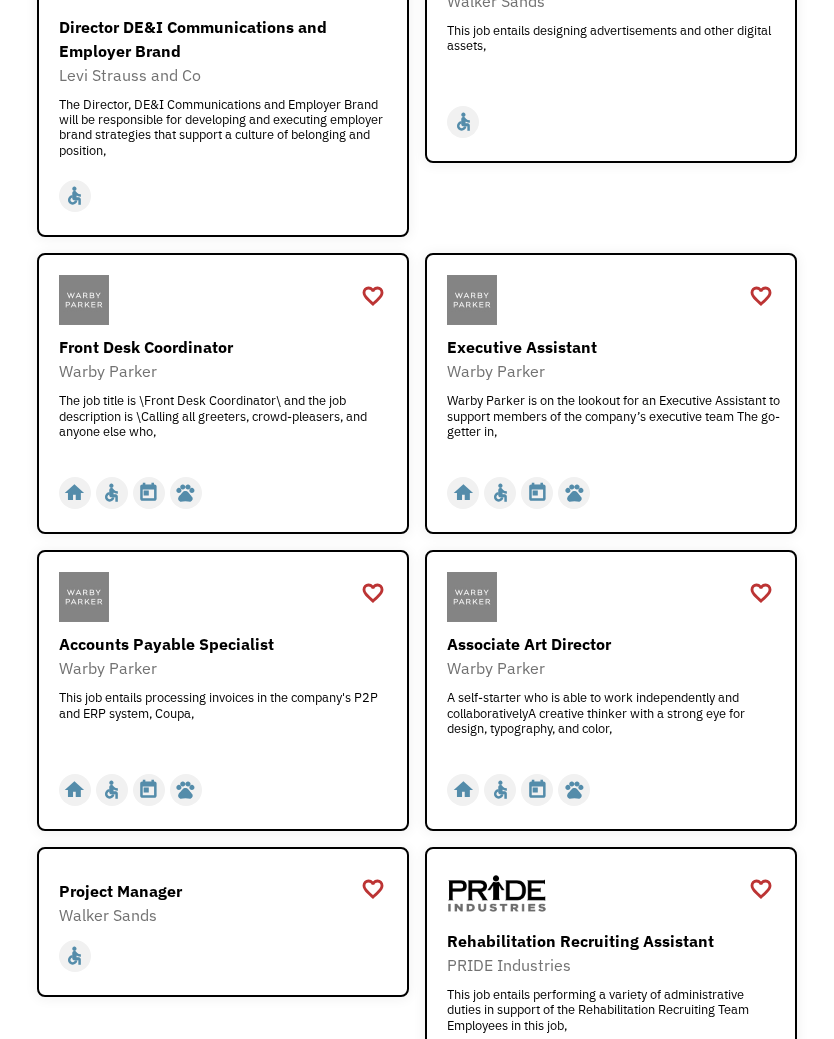 scroll, scrollTop: 2408, scrollLeft: 0, axis: vertical 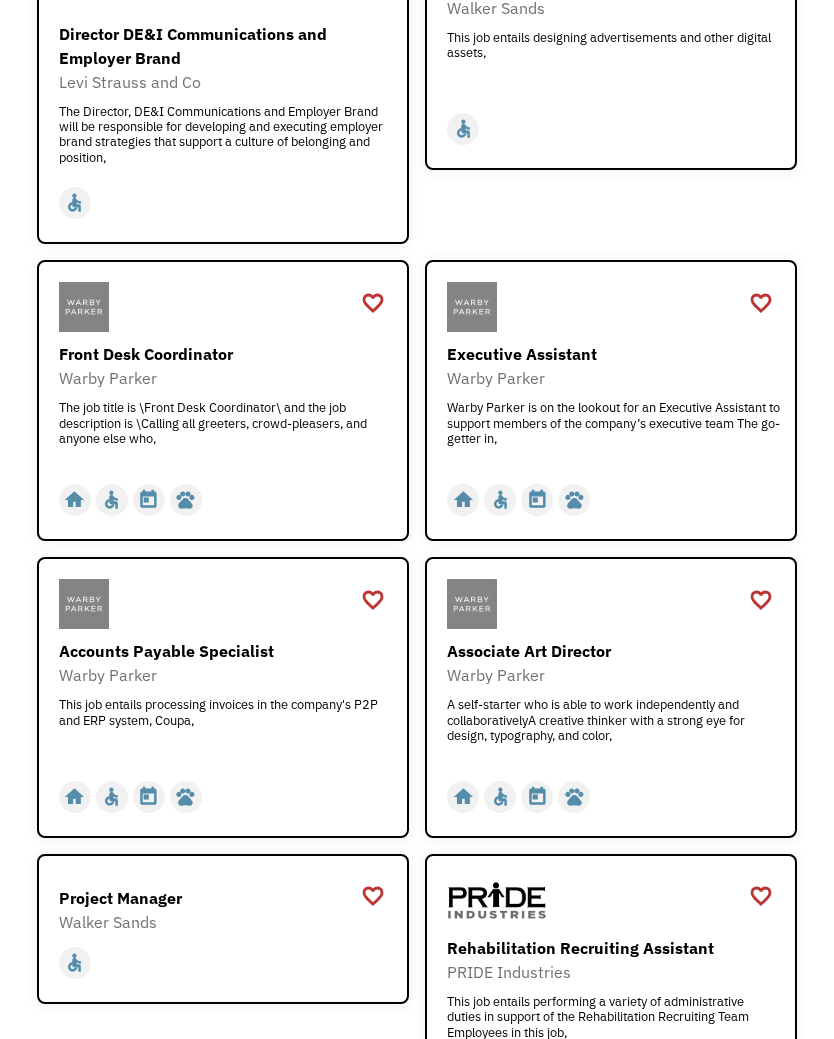click on "Accounts Payable Specialist" at bounding box center [225, 651] 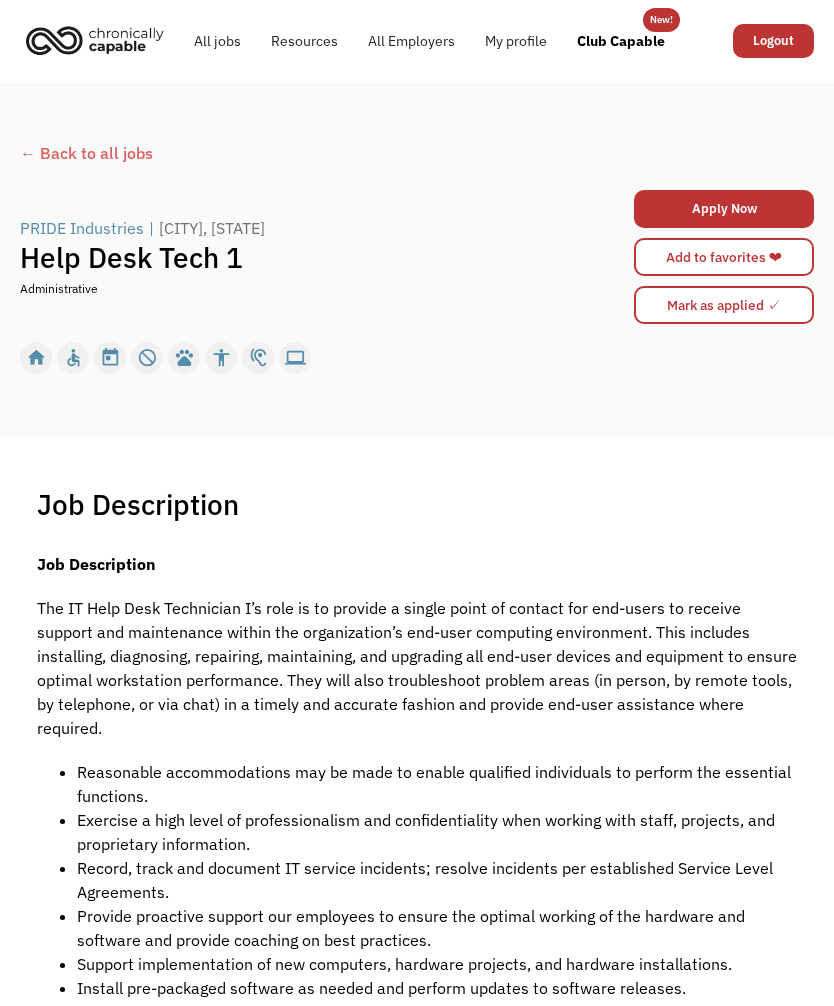 scroll, scrollTop: 0, scrollLeft: 0, axis: both 